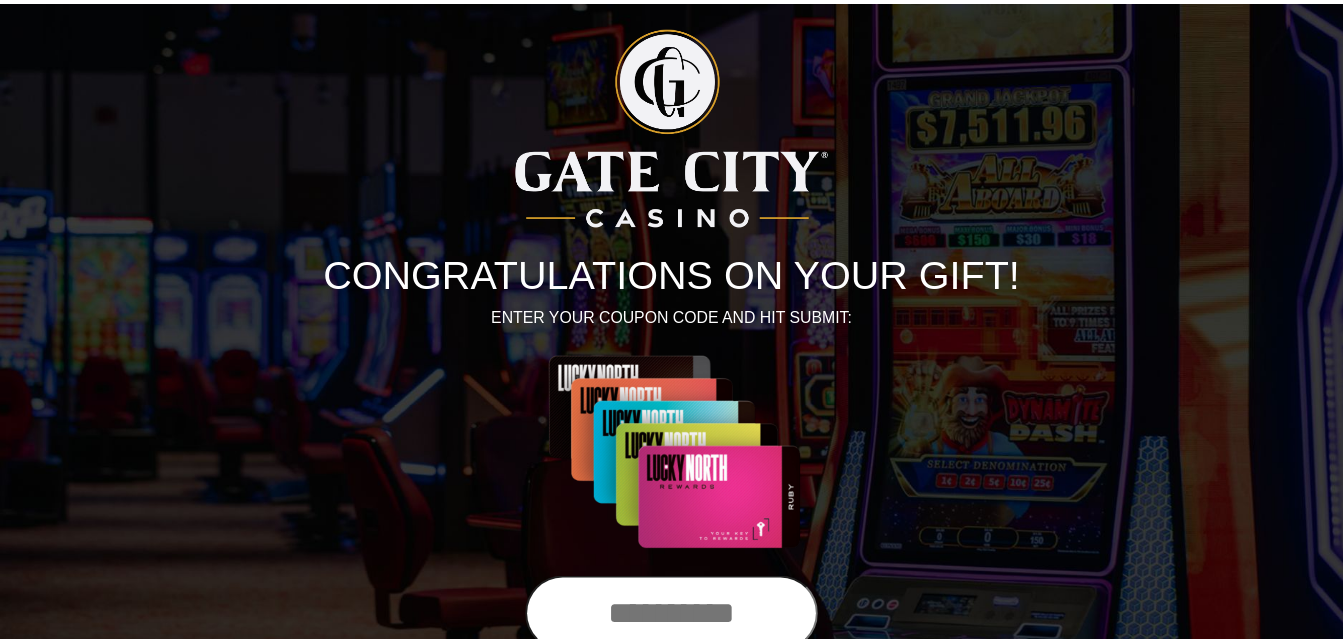 scroll, scrollTop: 0, scrollLeft: 0, axis: both 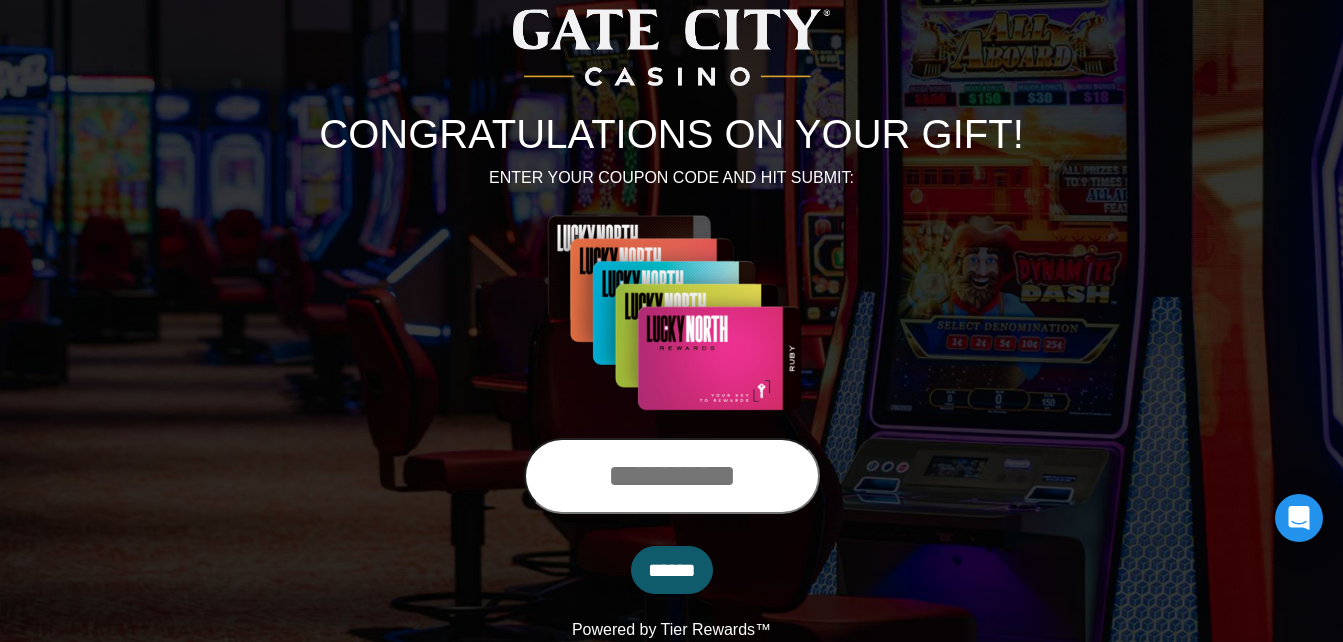 click at bounding box center [672, 476] 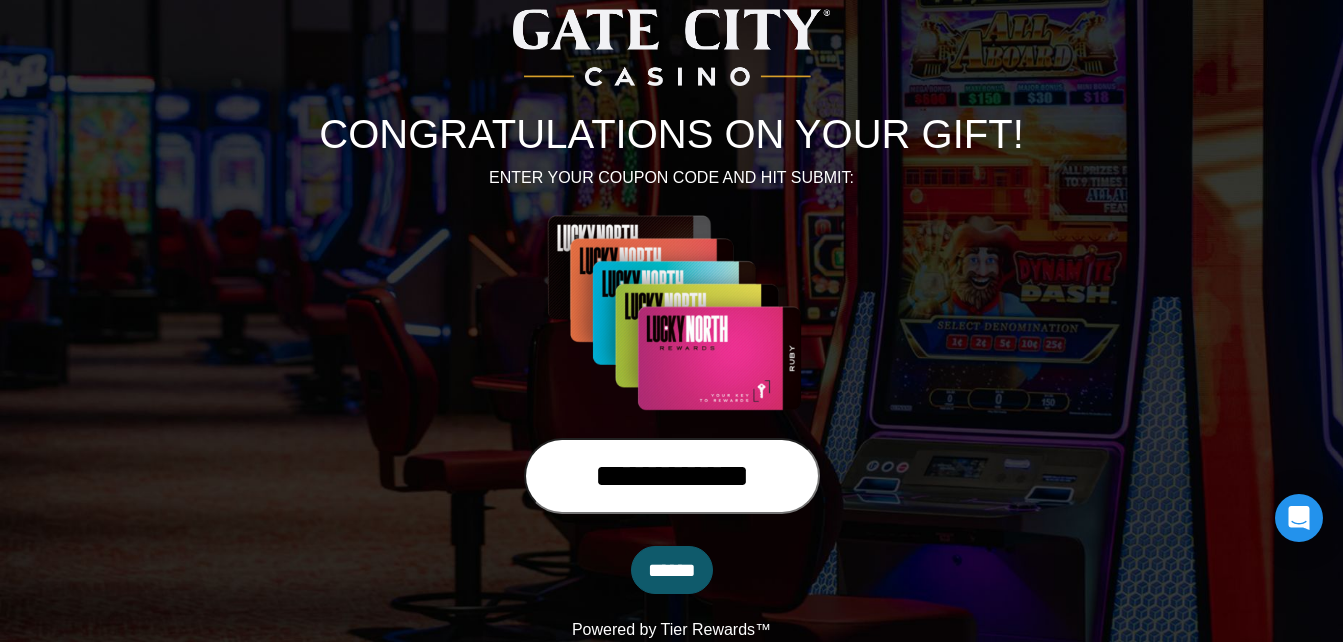 type on "**********" 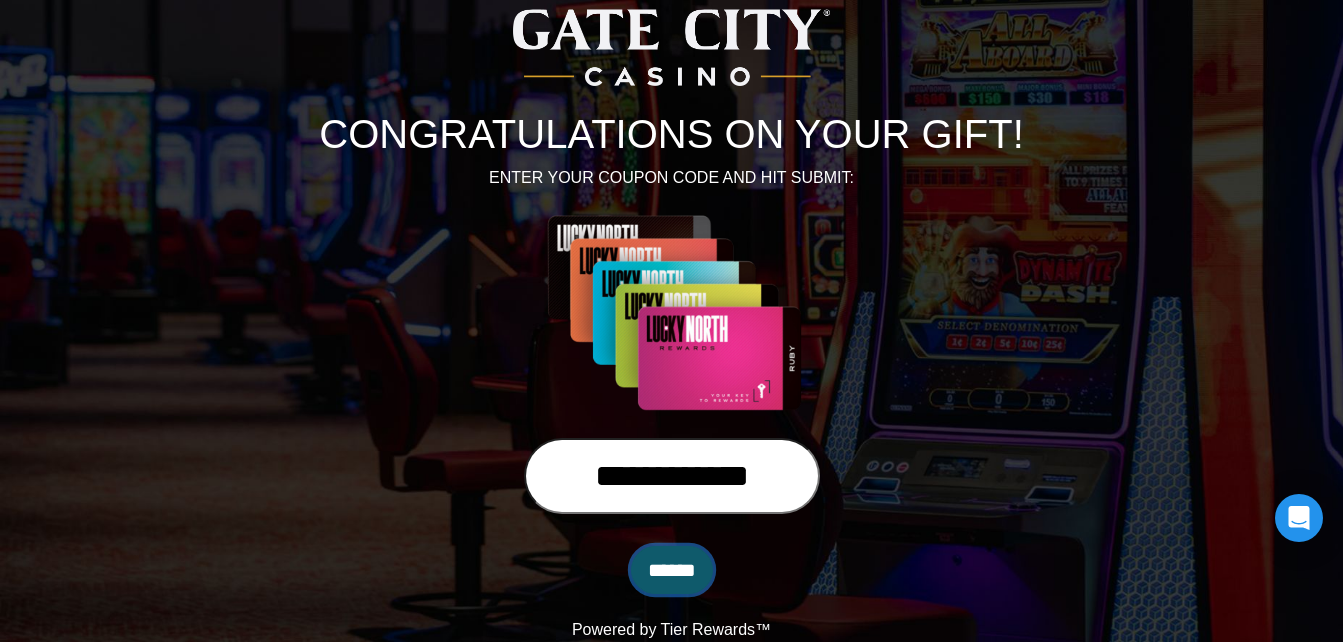 click on "******" at bounding box center [672, 570] 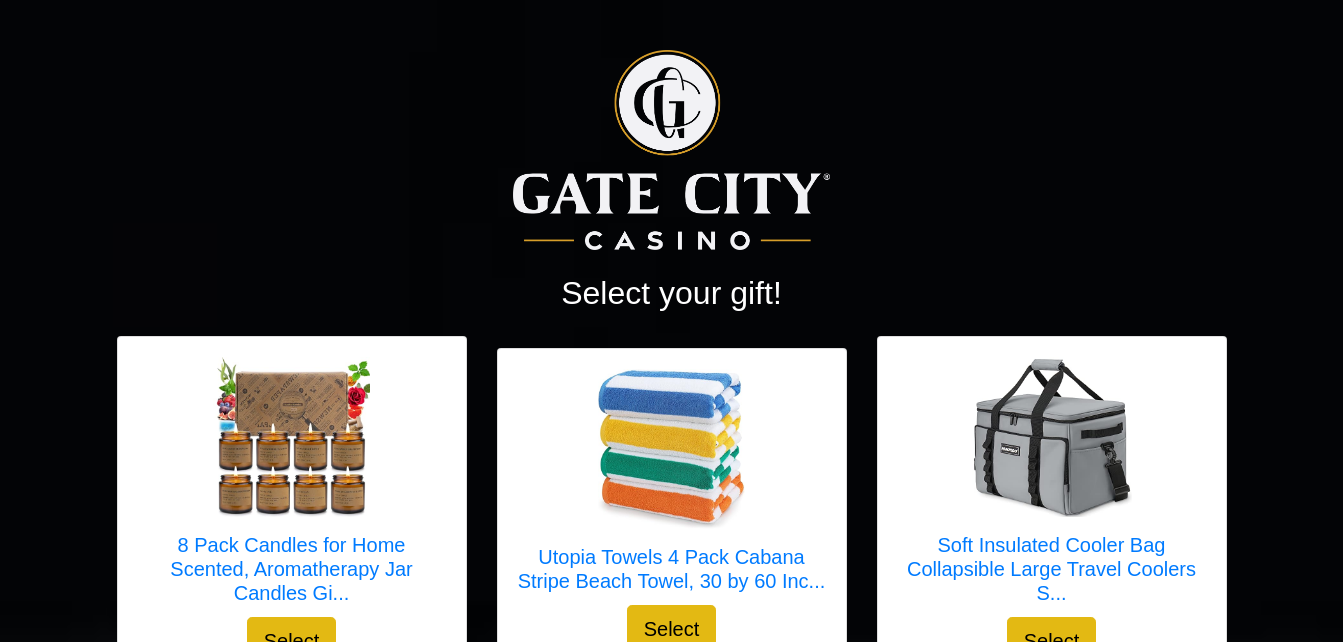 scroll, scrollTop: 0, scrollLeft: 0, axis: both 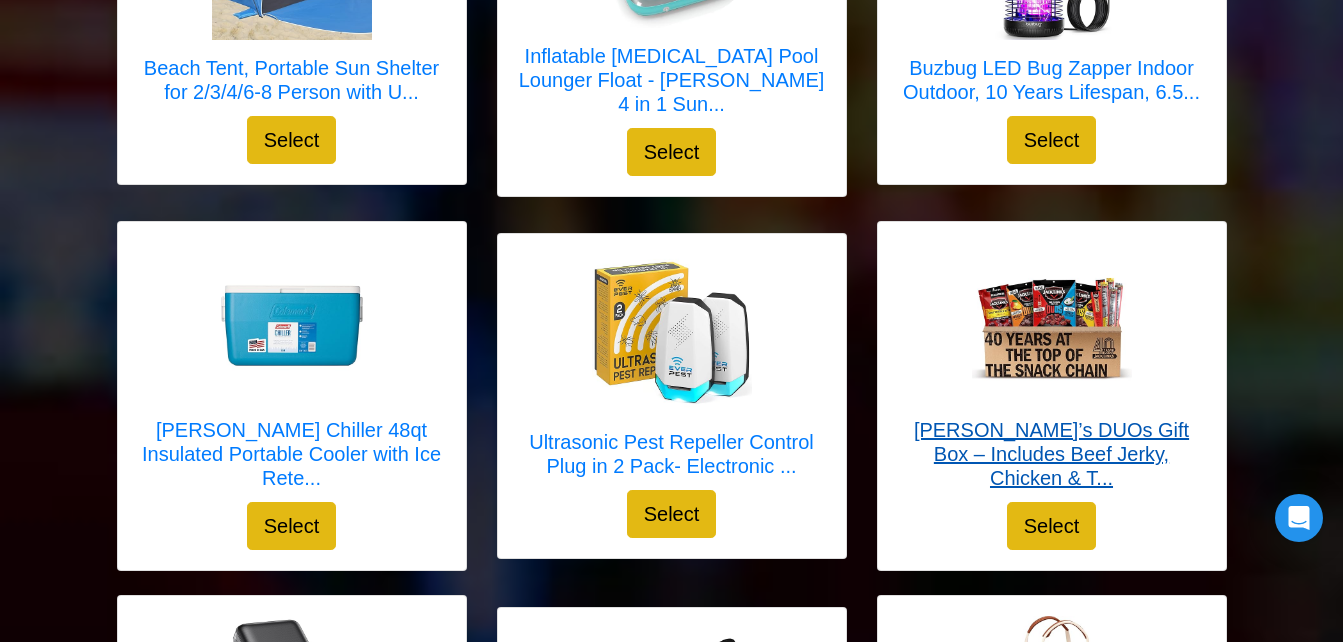 click at bounding box center (1052, 322) 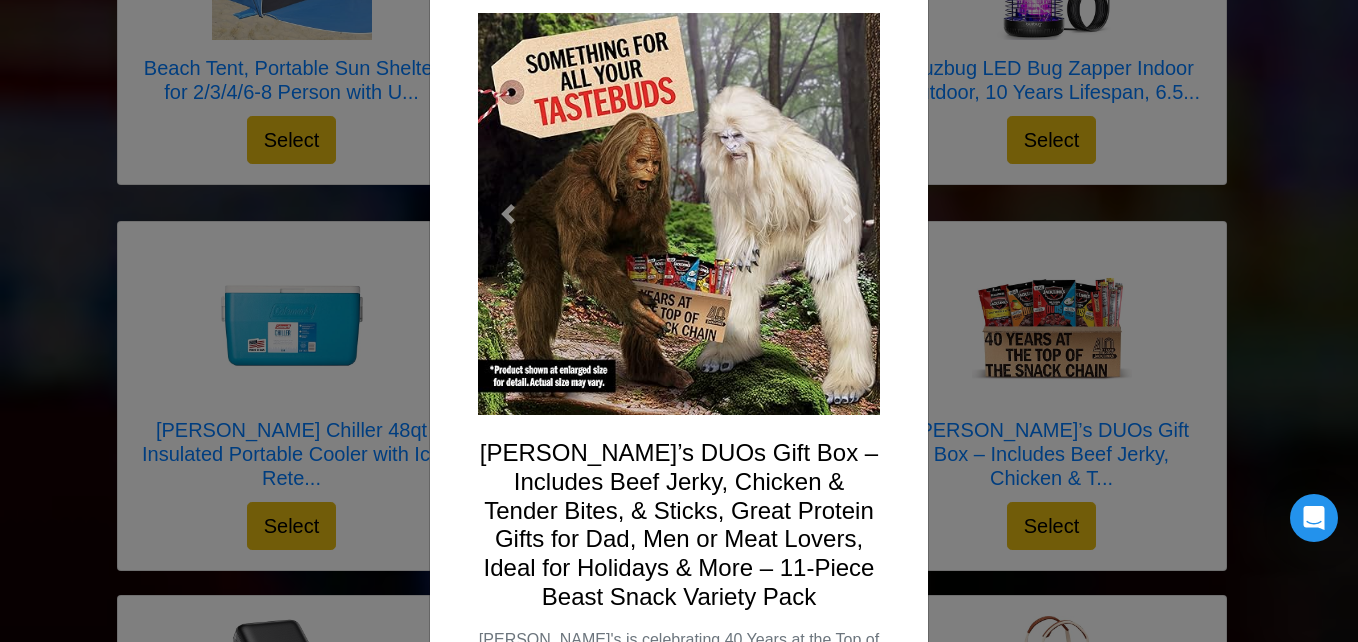 scroll, scrollTop: 213, scrollLeft: 0, axis: vertical 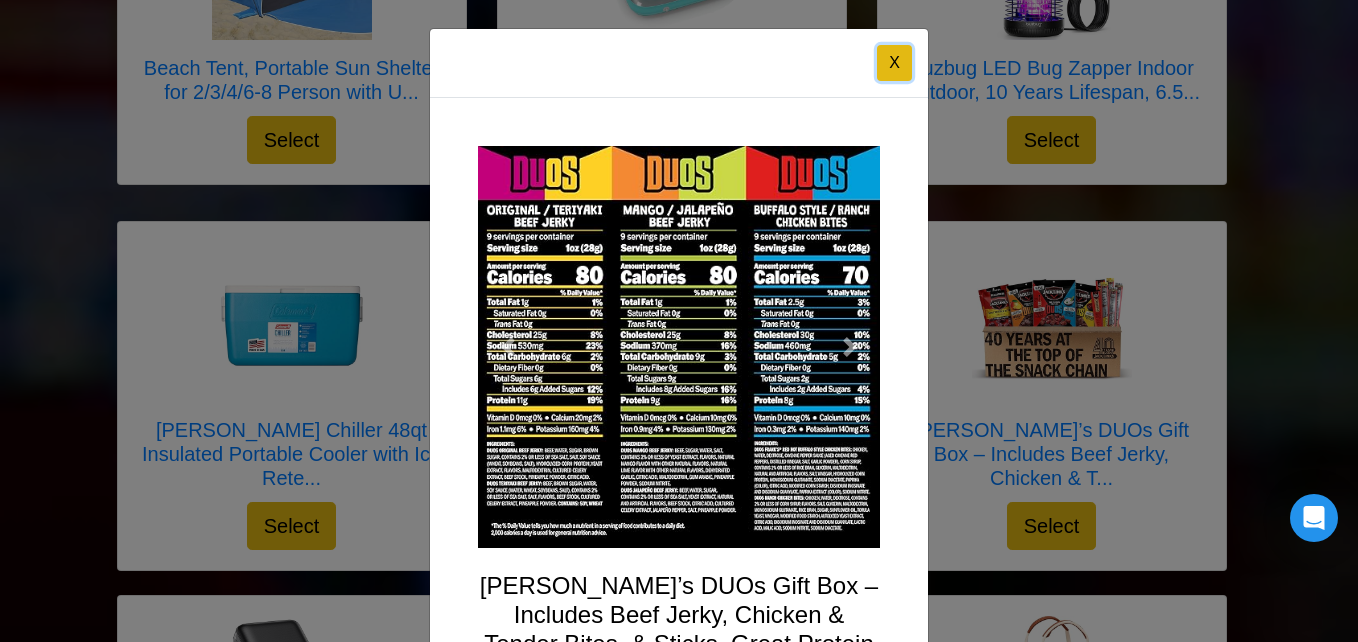 click on "X" at bounding box center [894, 63] 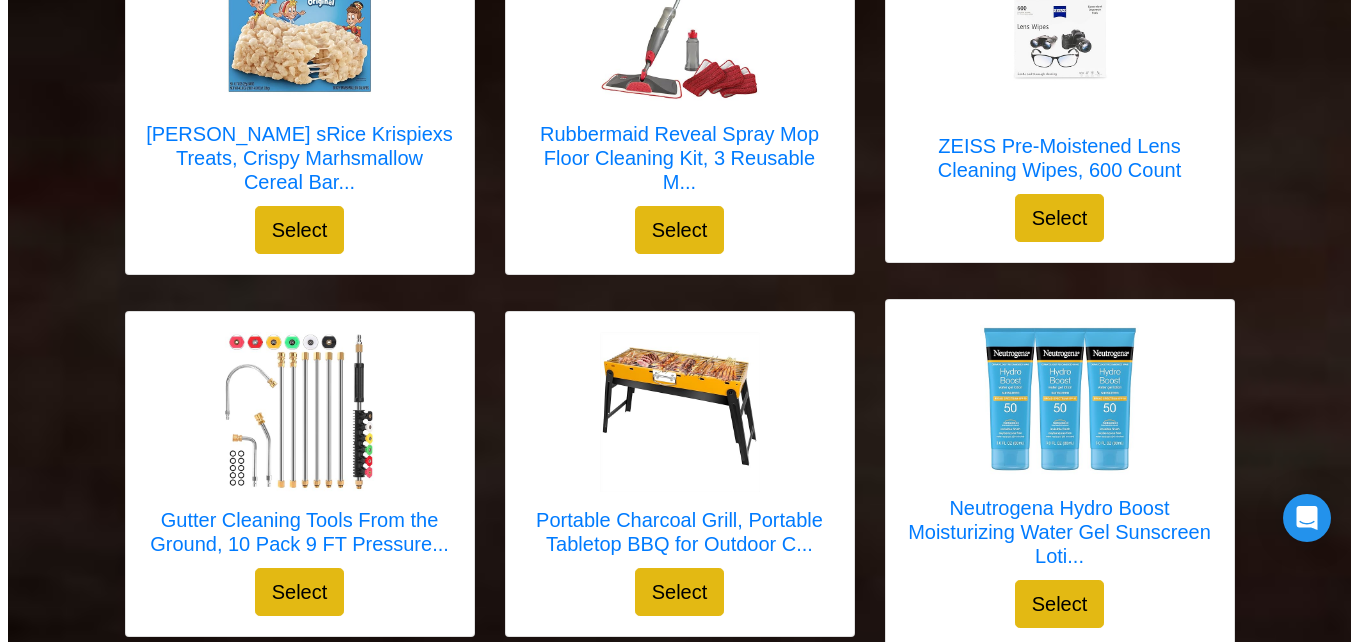 scroll, scrollTop: 6387, scrollLeft: 0, axis: vertical 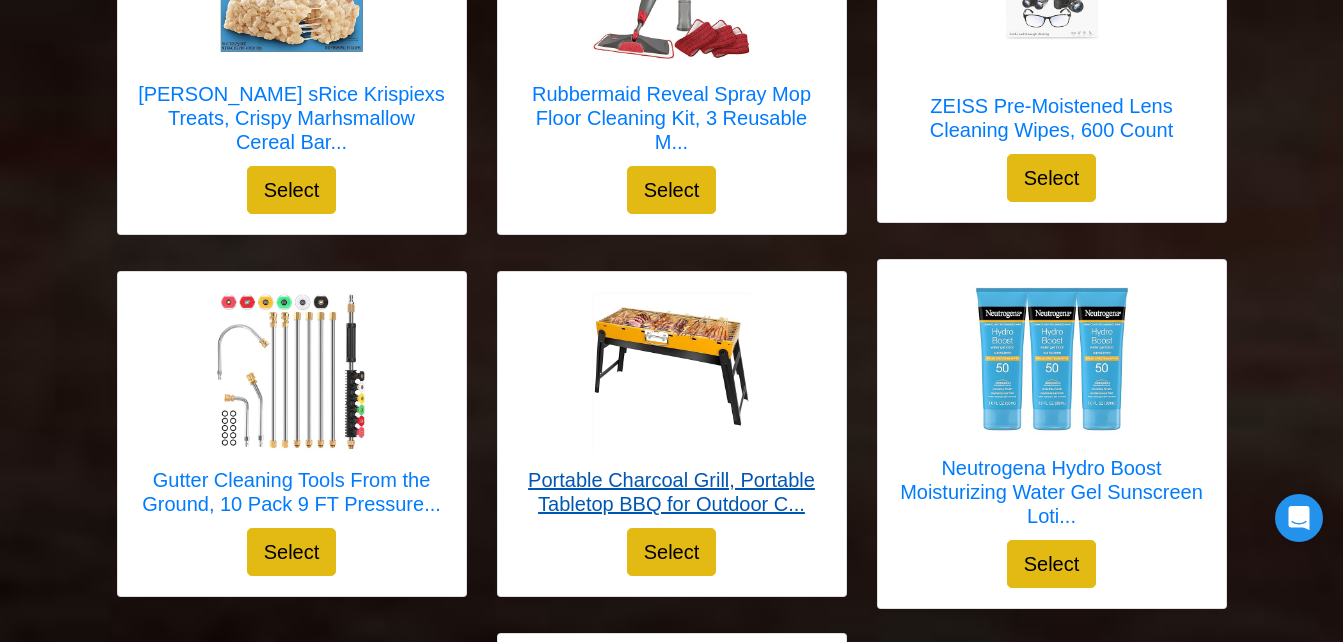 click at bounding box center [672, 372] 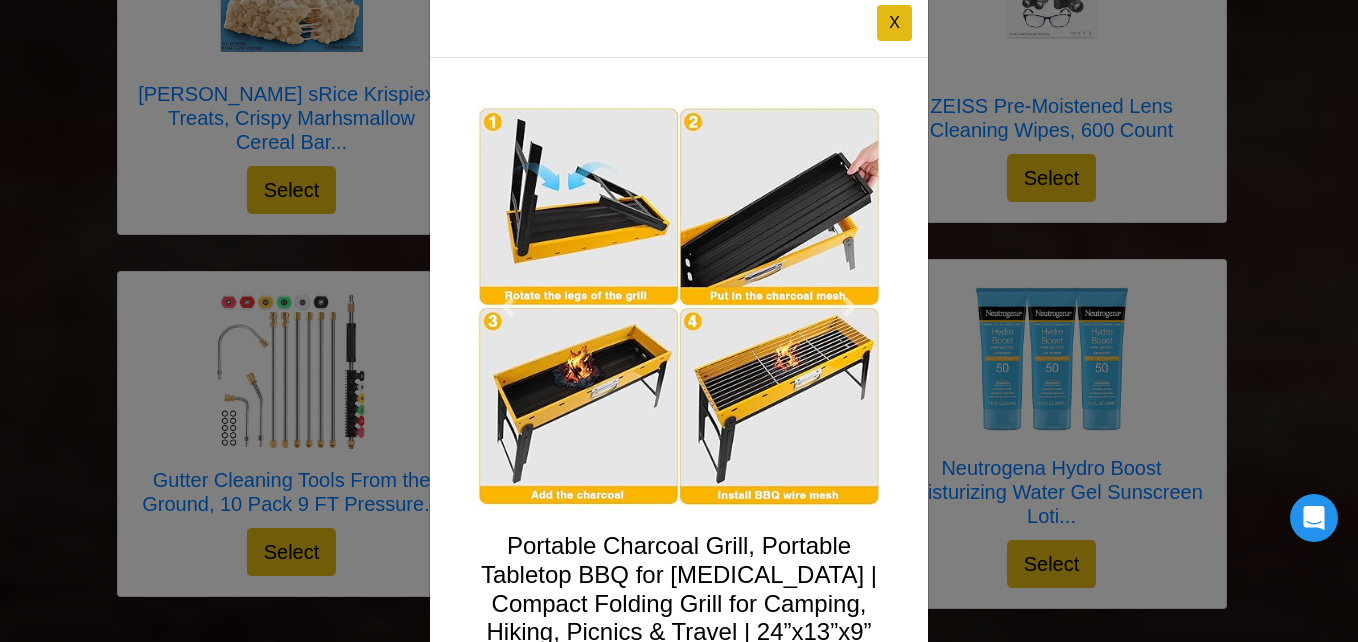 scroll, scrollTop: 200, scrollLeft: 0, axis: vertical 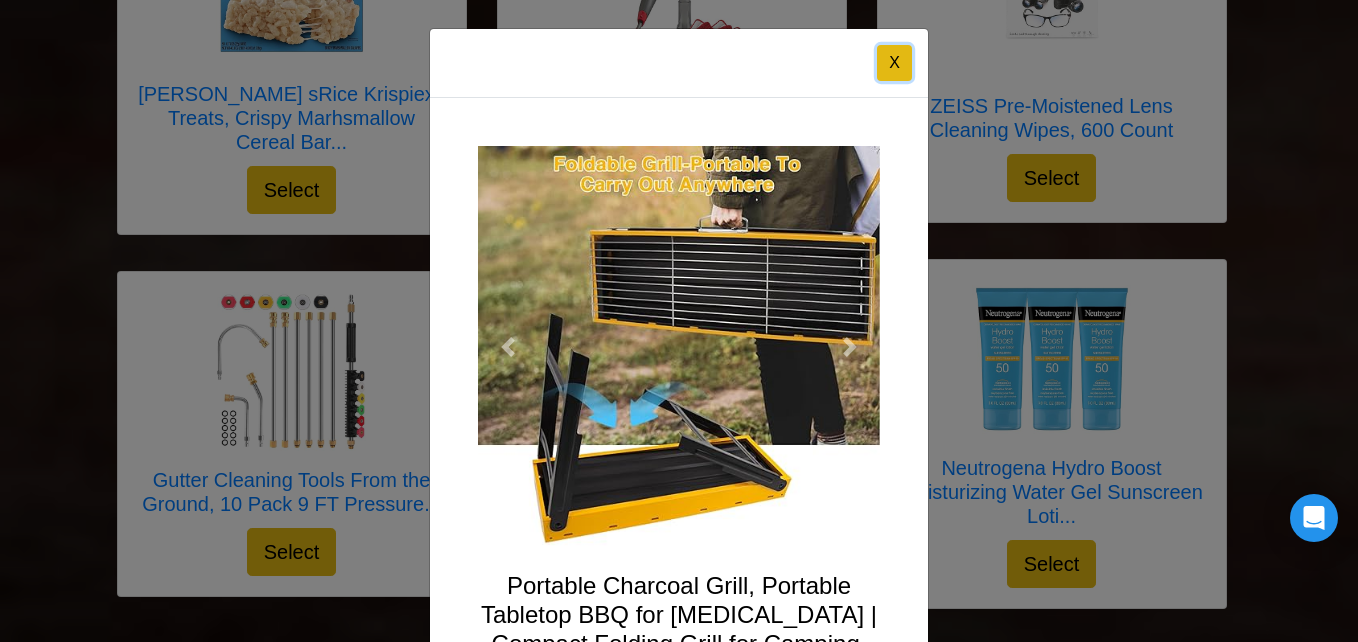 click on "X" at bounding box center [894, 63] 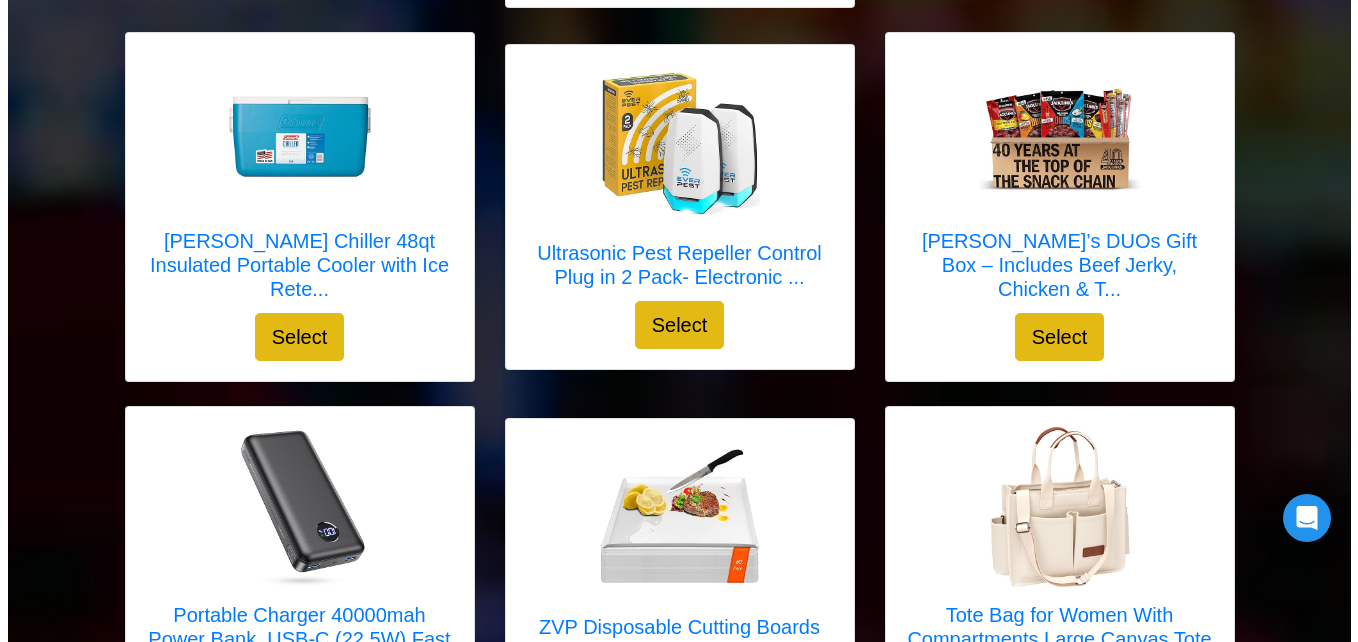 scroll, scrollTop: 3360, scrollLeft: 0, axis: vertical 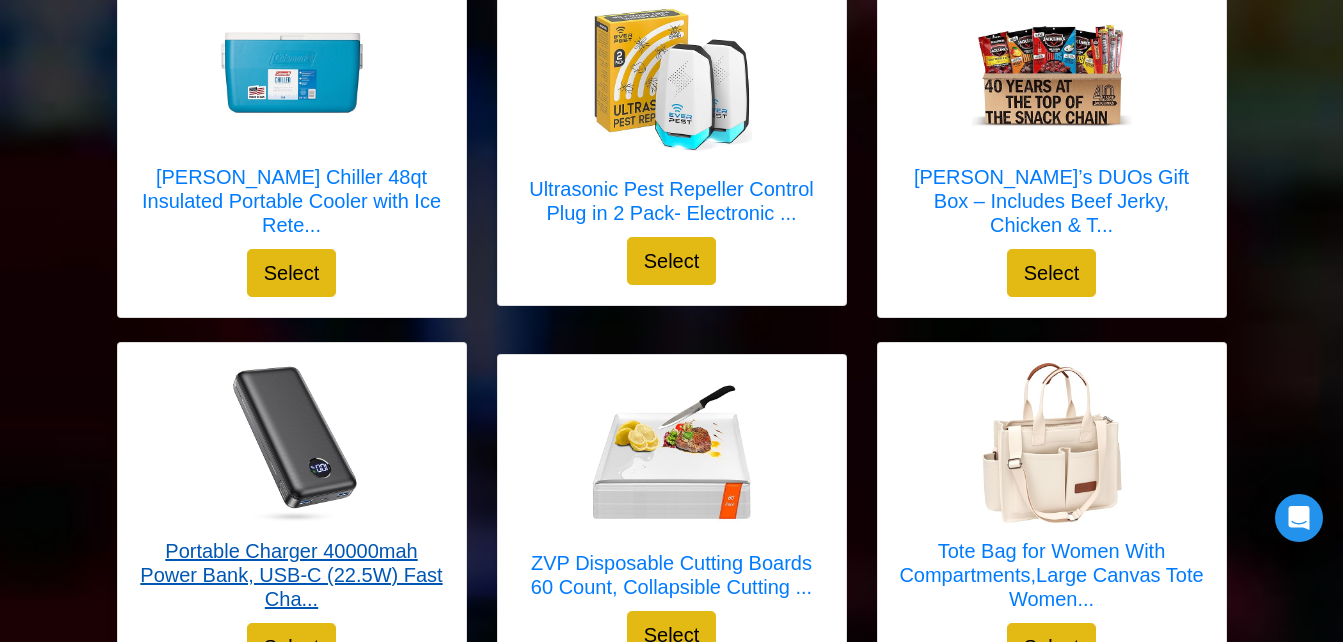 click at bounding box center (292, 443) 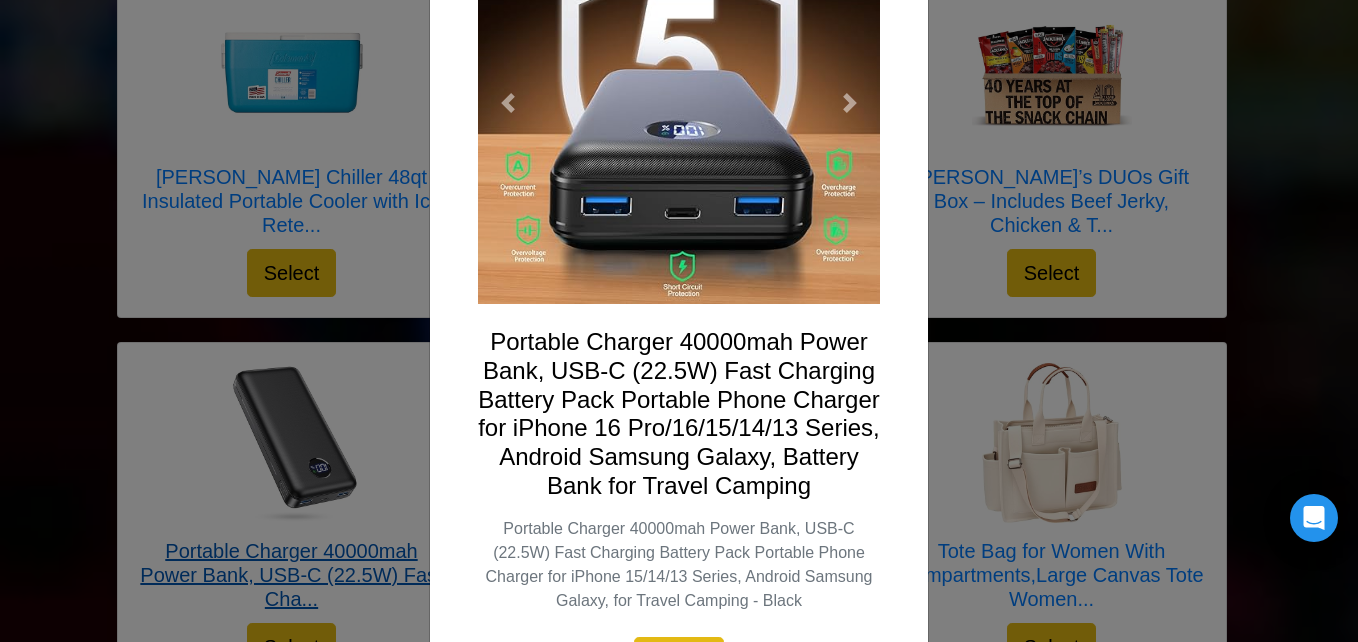 scroll, scrollTop: 240, scrollLeft: 0, axis: vertical 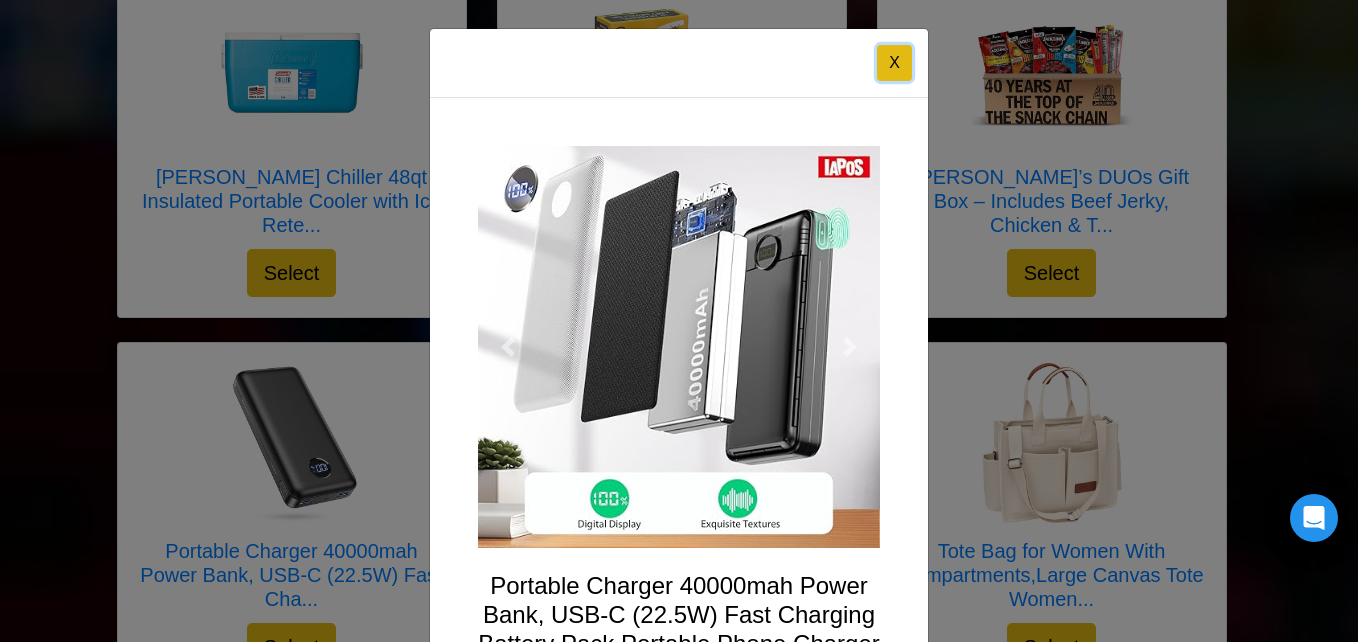 click on "X" at bounding box center [894, 63] 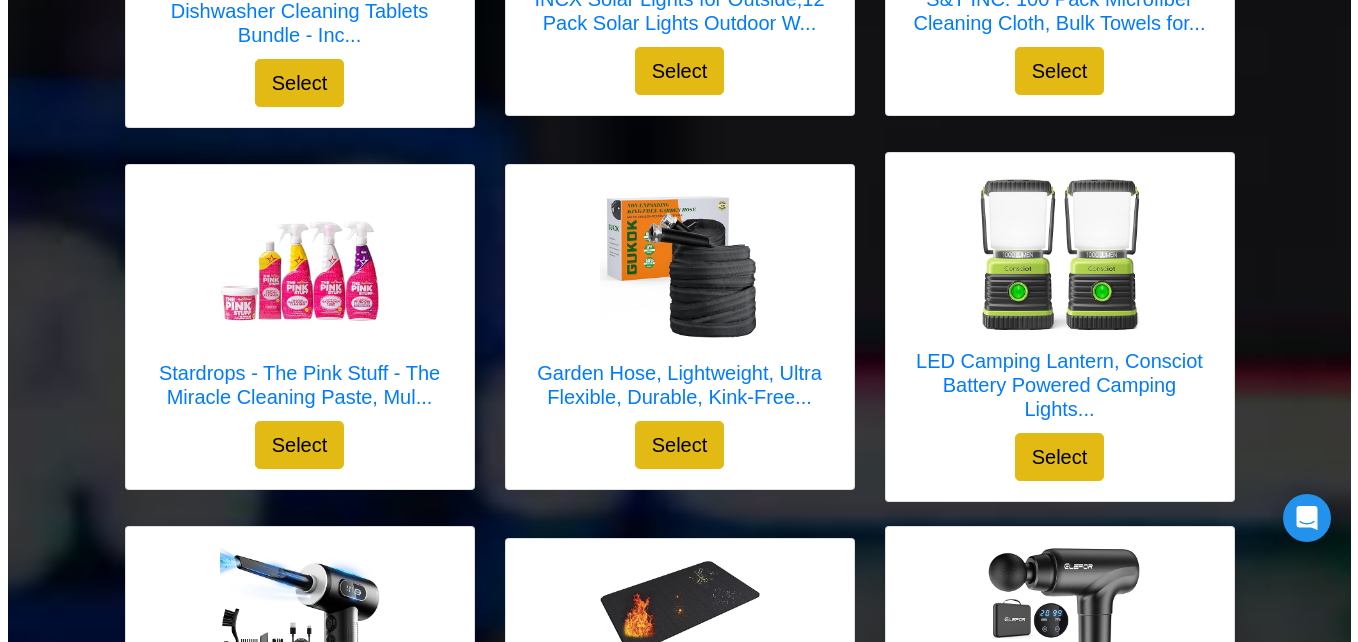 scroll, scrollTop: 1648, scrollLeft: 0, axis: vertical 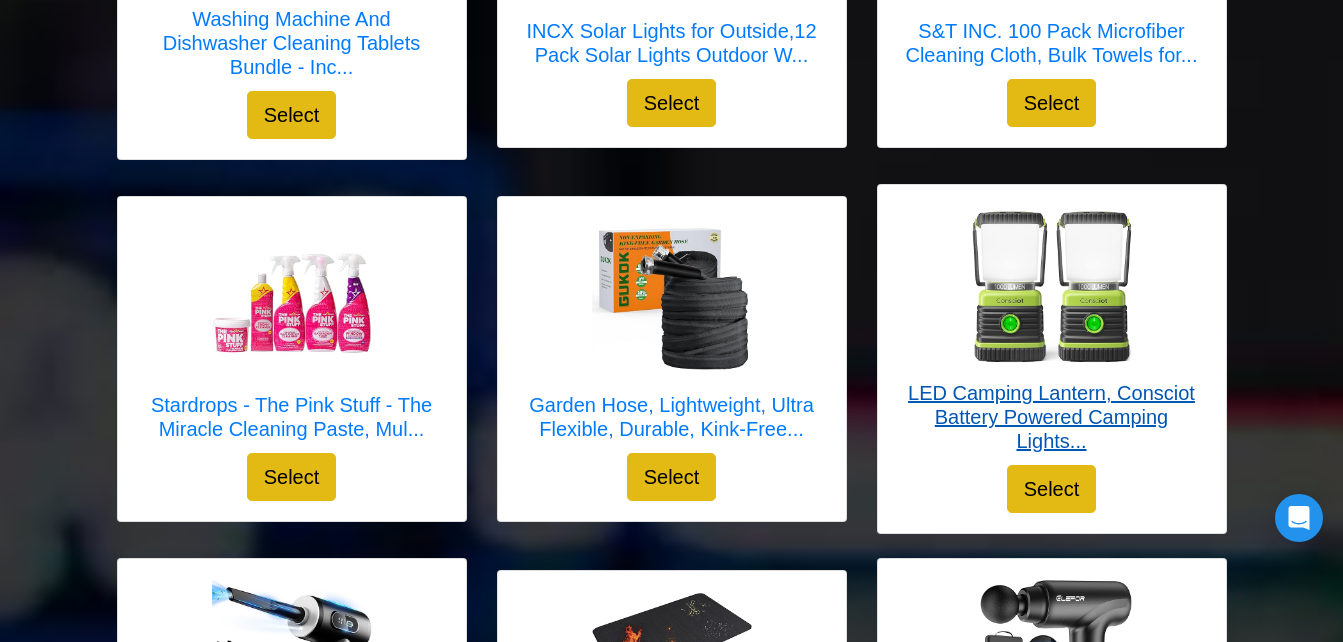 click at bounding box center [1052, 285] 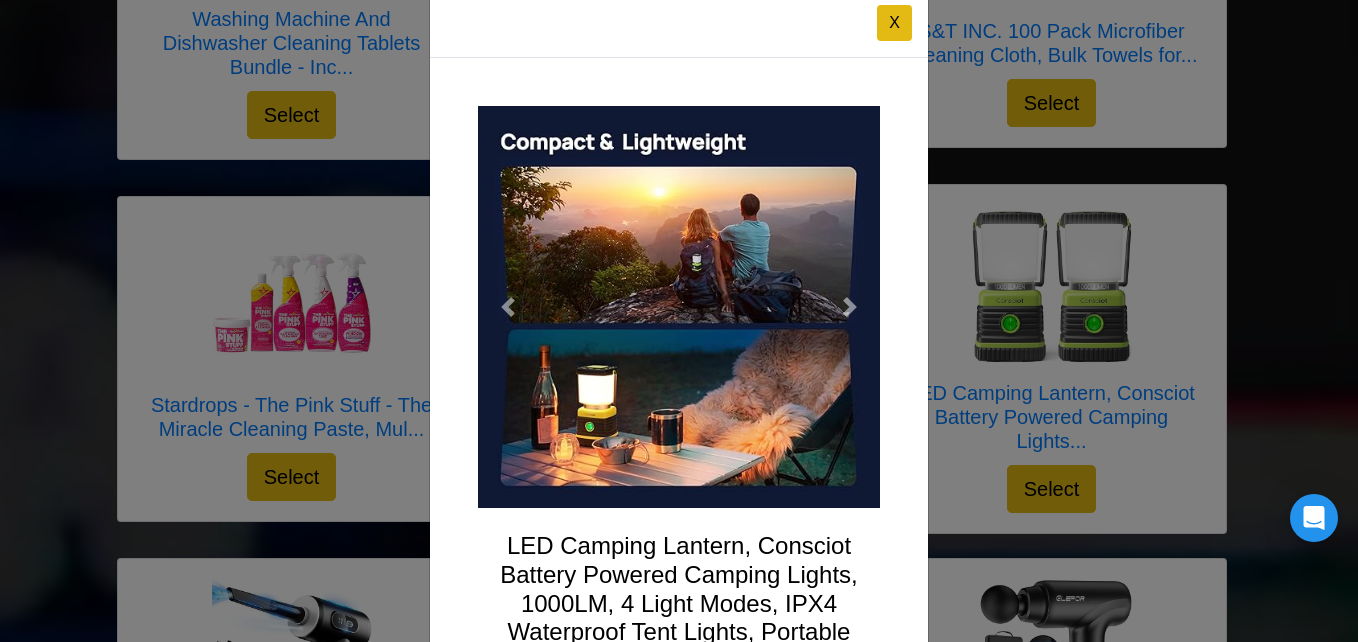 scroll, scrollTop: 187, scrollLeft: 0, axis: vertical 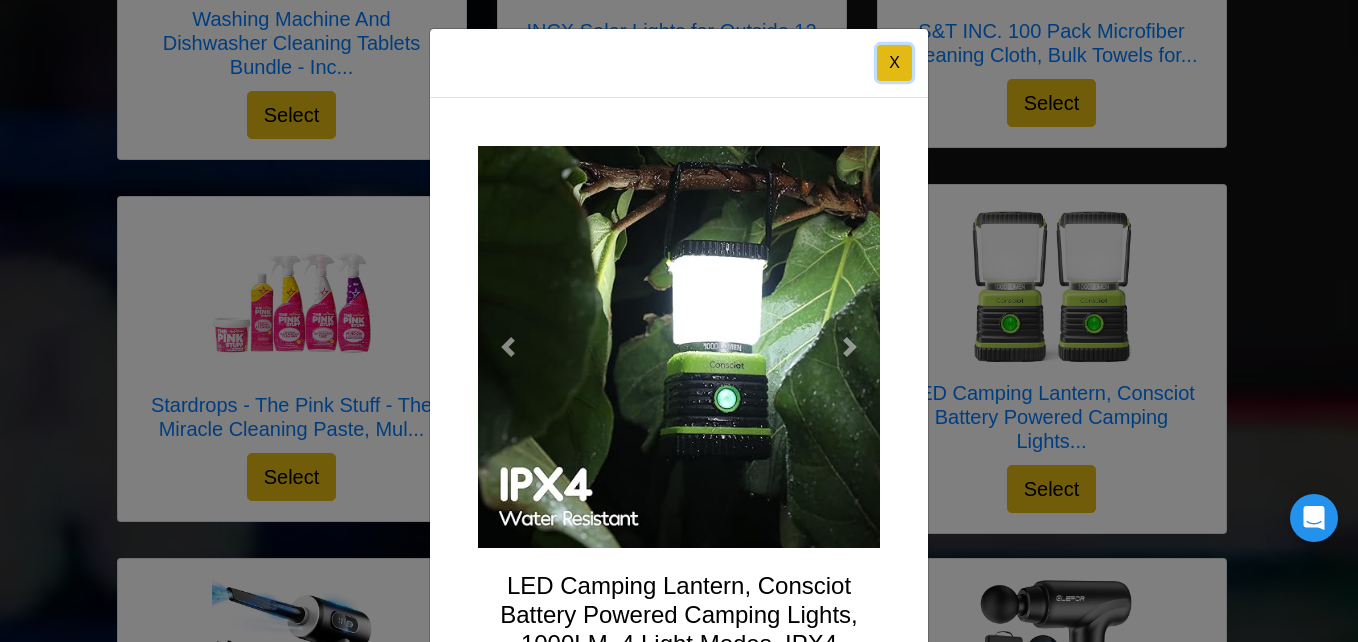 click on "X" at bounding box center (894, 63) 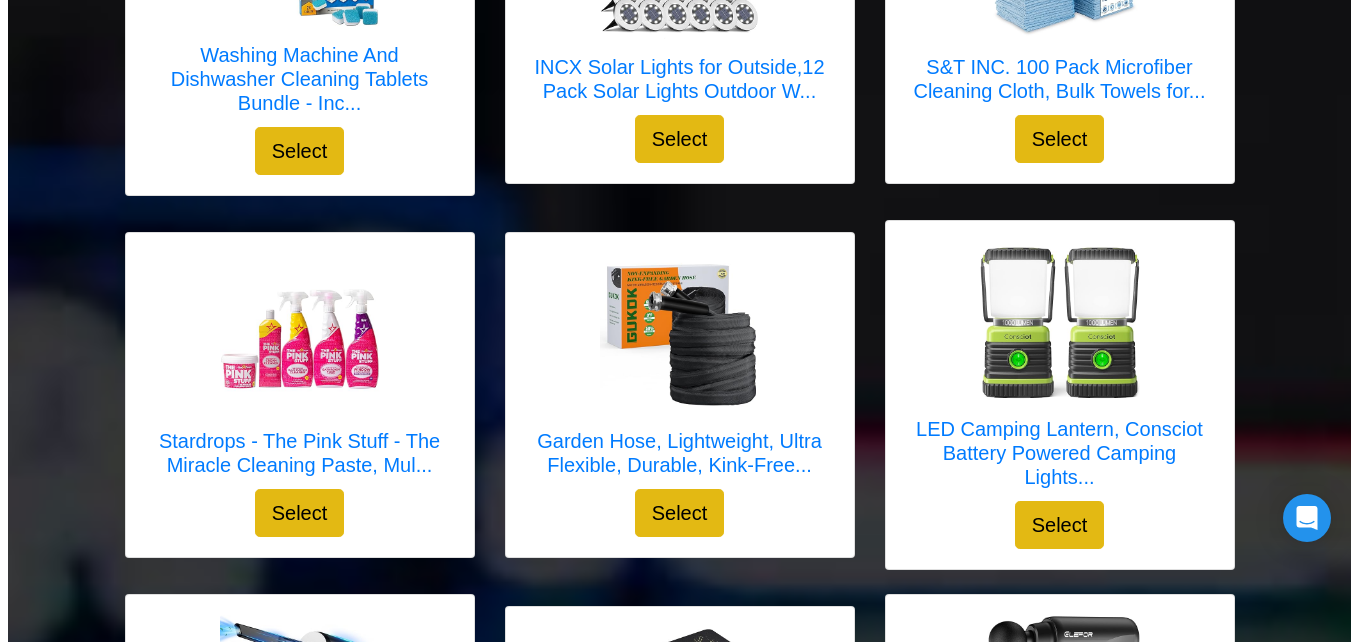 scroll, scrollTop: 1600, scrollLeft: 0, axis: vertical 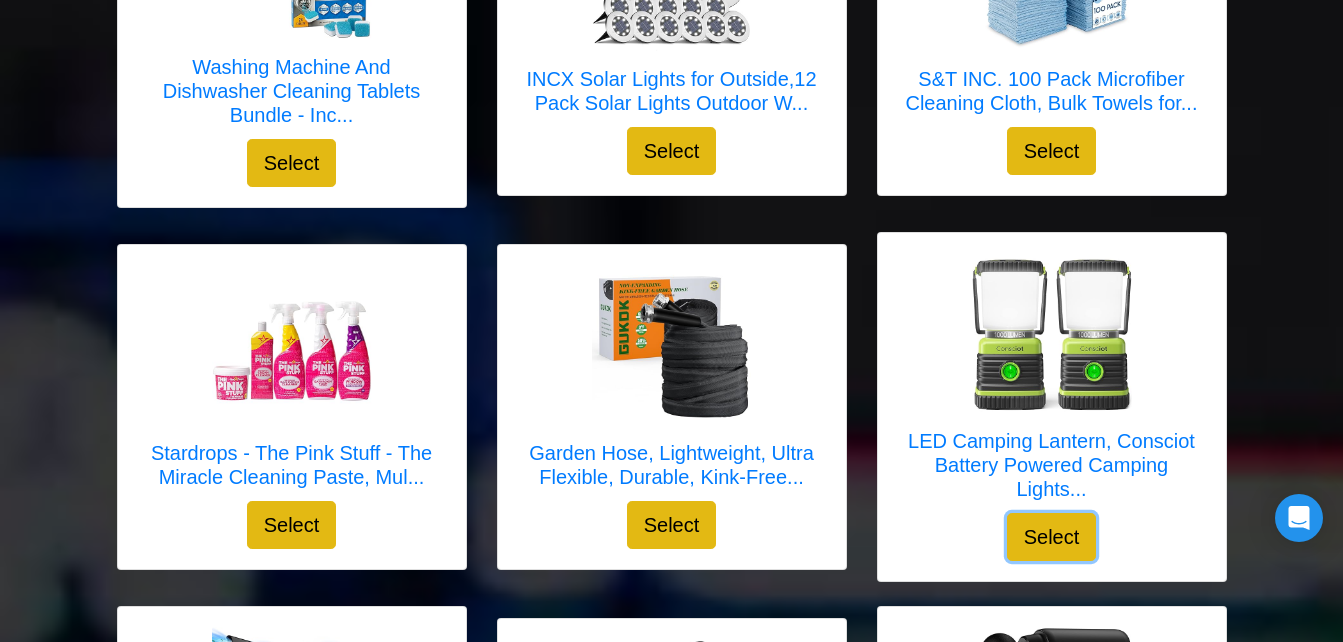 click on "Select" at bounding box center [1052, 537] 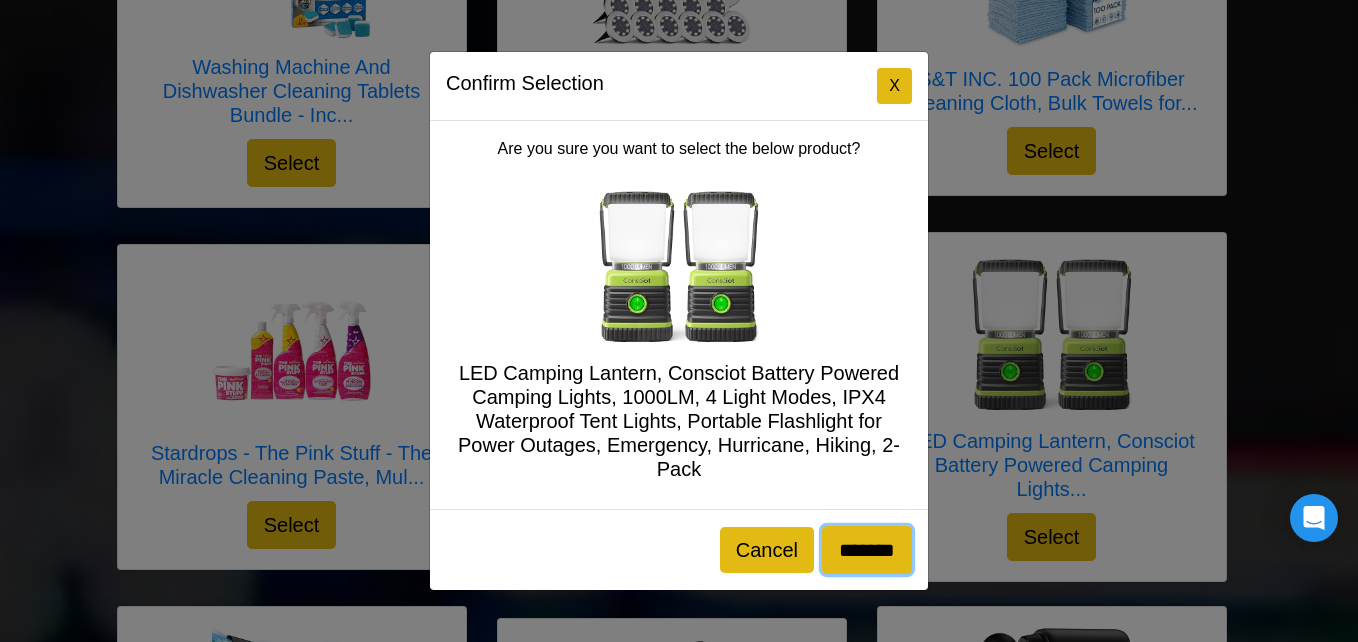 click on "*******" at bounding box center (867, 550) 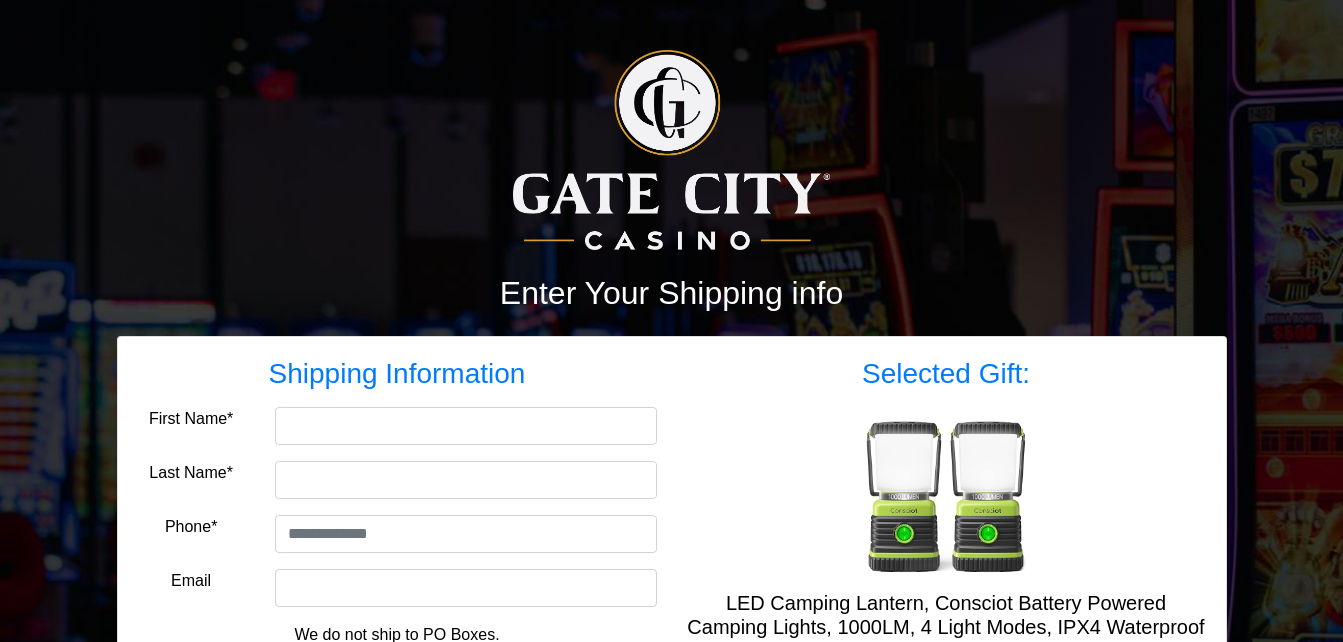scroll, scrollTop: 0, scrollLeft: 0, axis: both 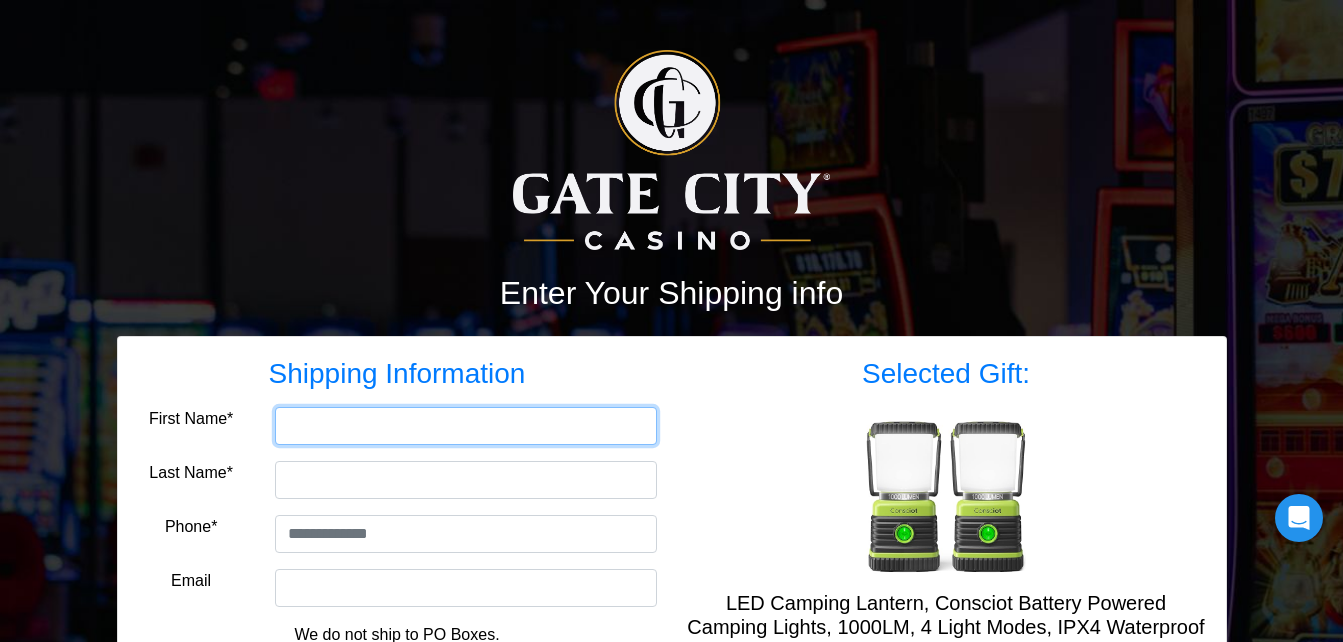 click on "First Name*" at bounding box center (466, 426) 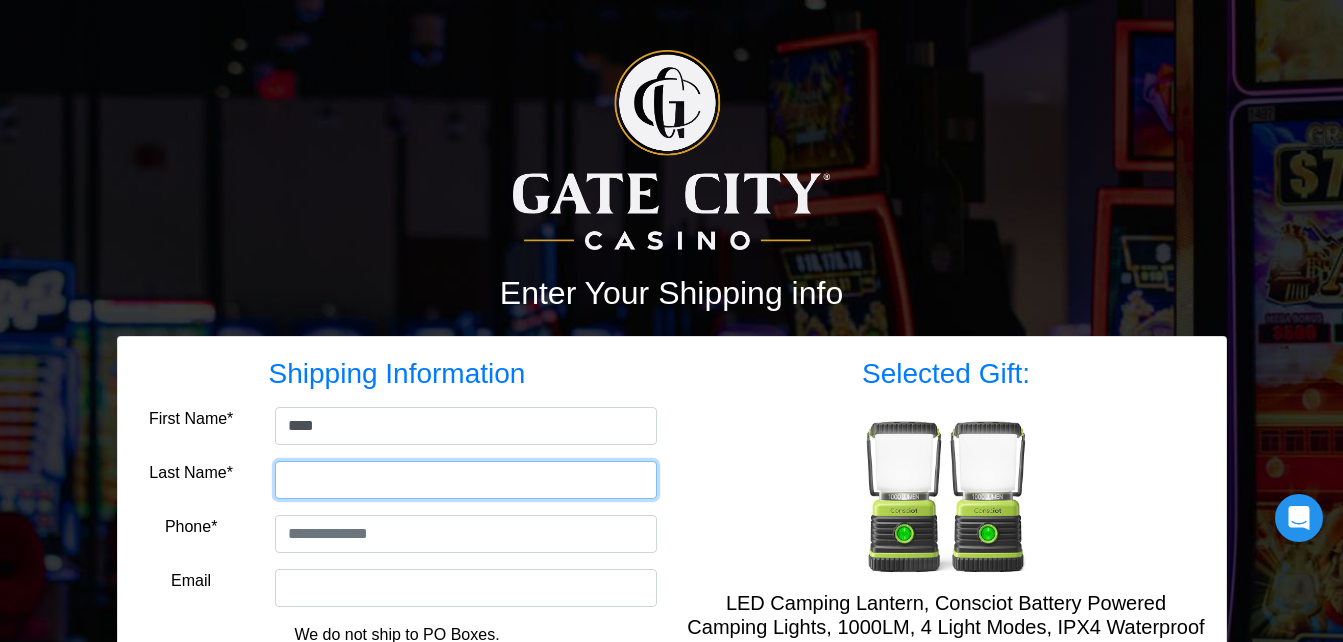 type on "********" 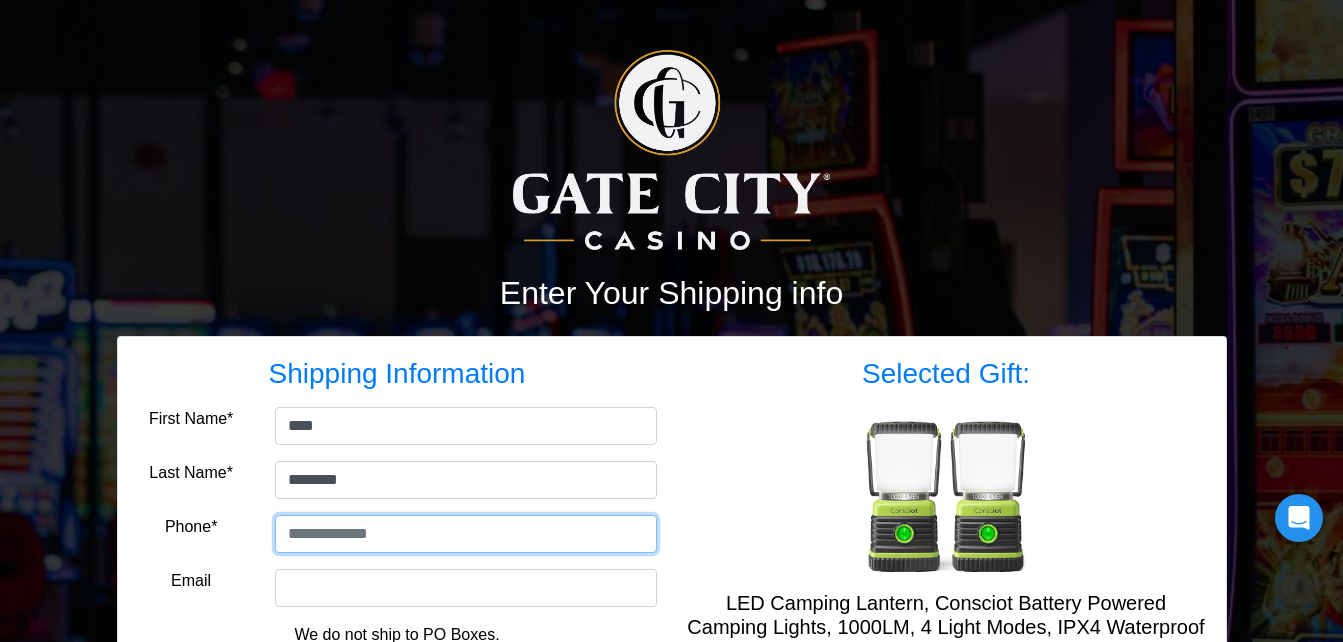 type on "**********" 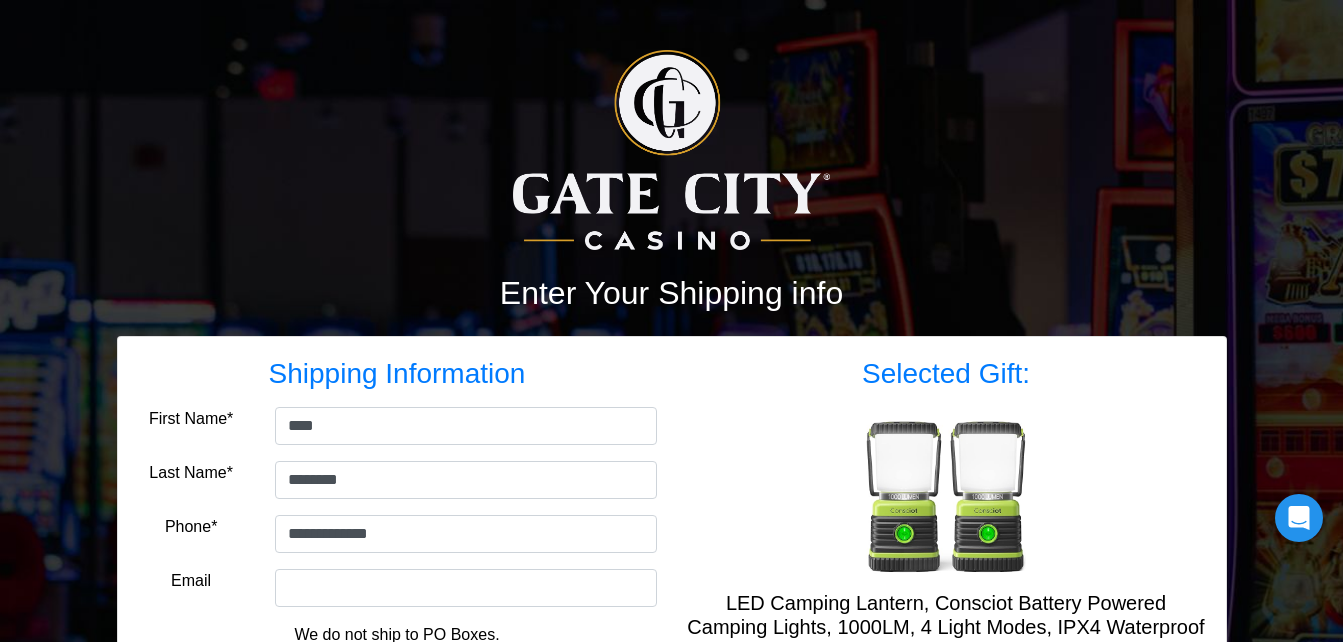 type on "**********" 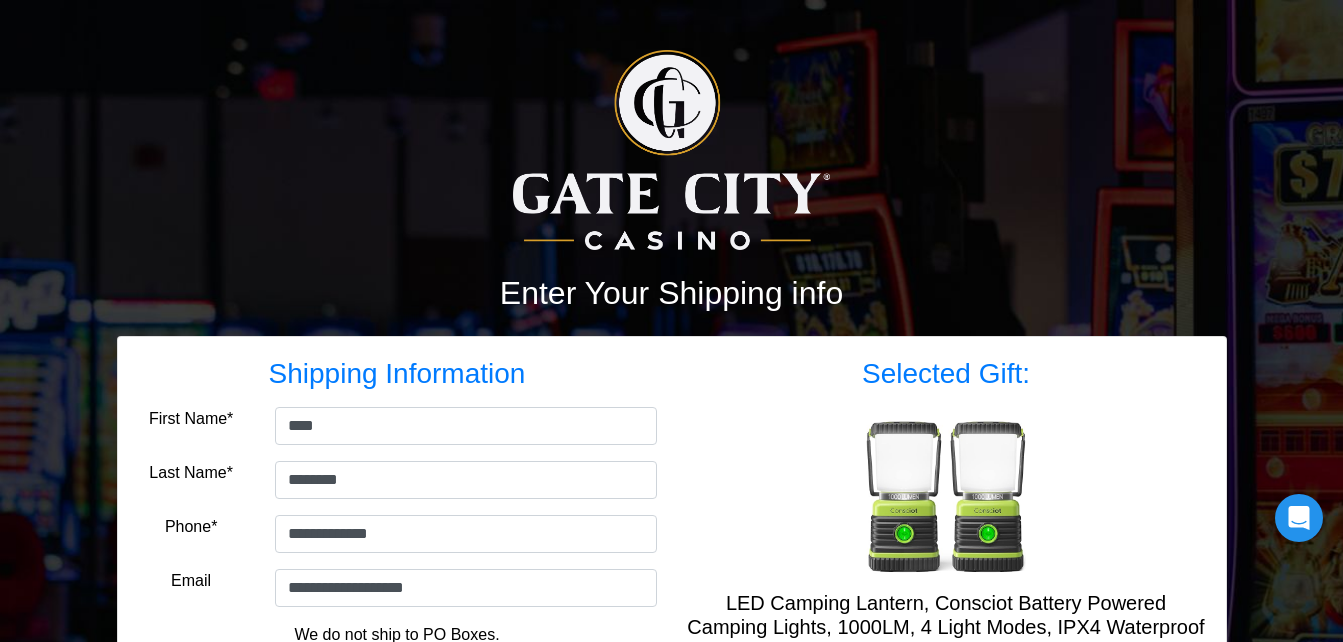 type on "**********" 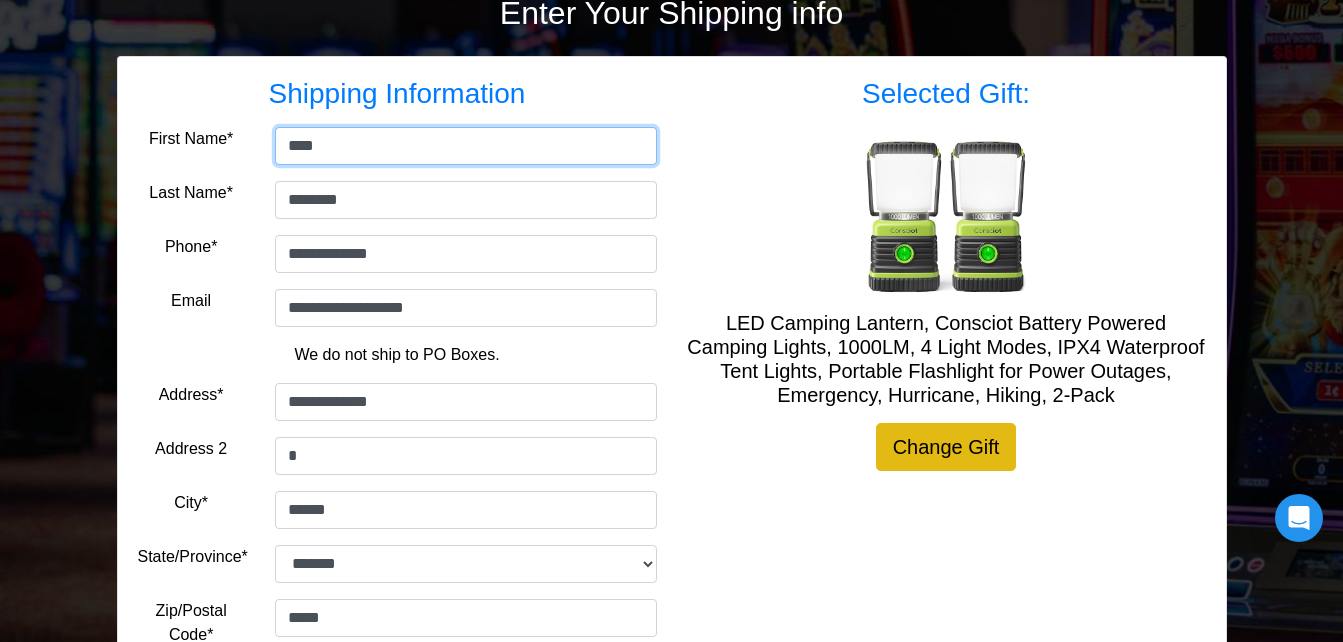 scroll, scrollTop: 426, scrollLeft: 0, axis: vertical 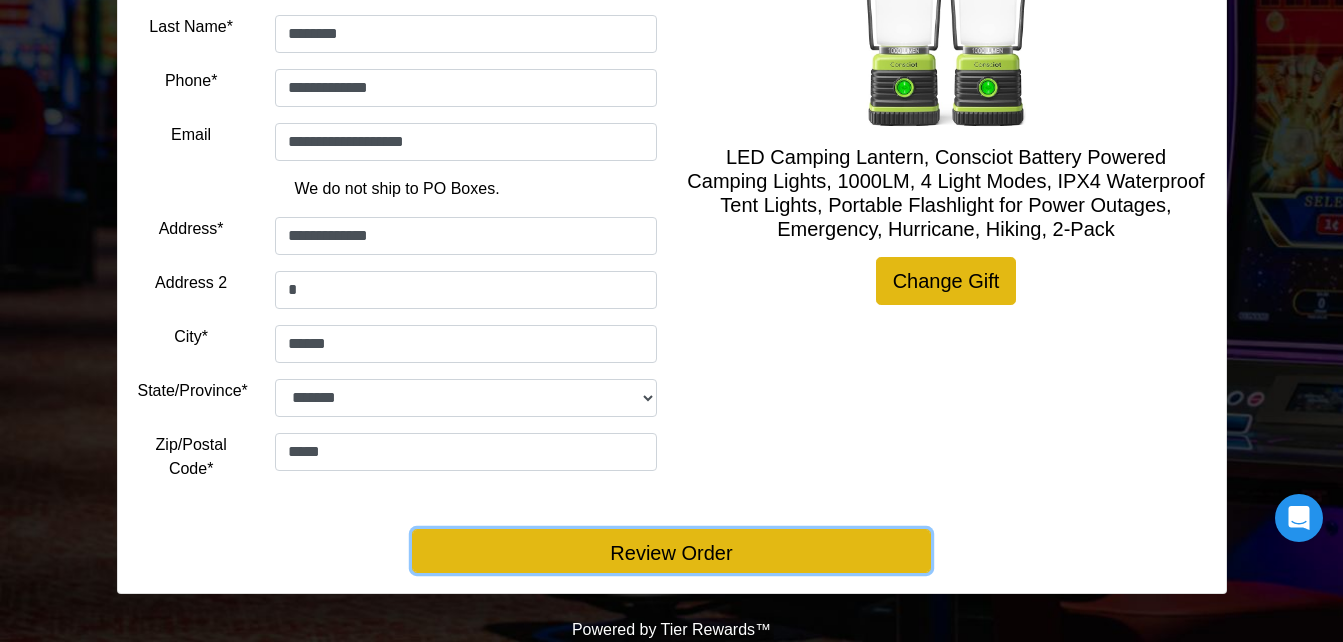 click on "Review Order" at bounding box center [671, 551] 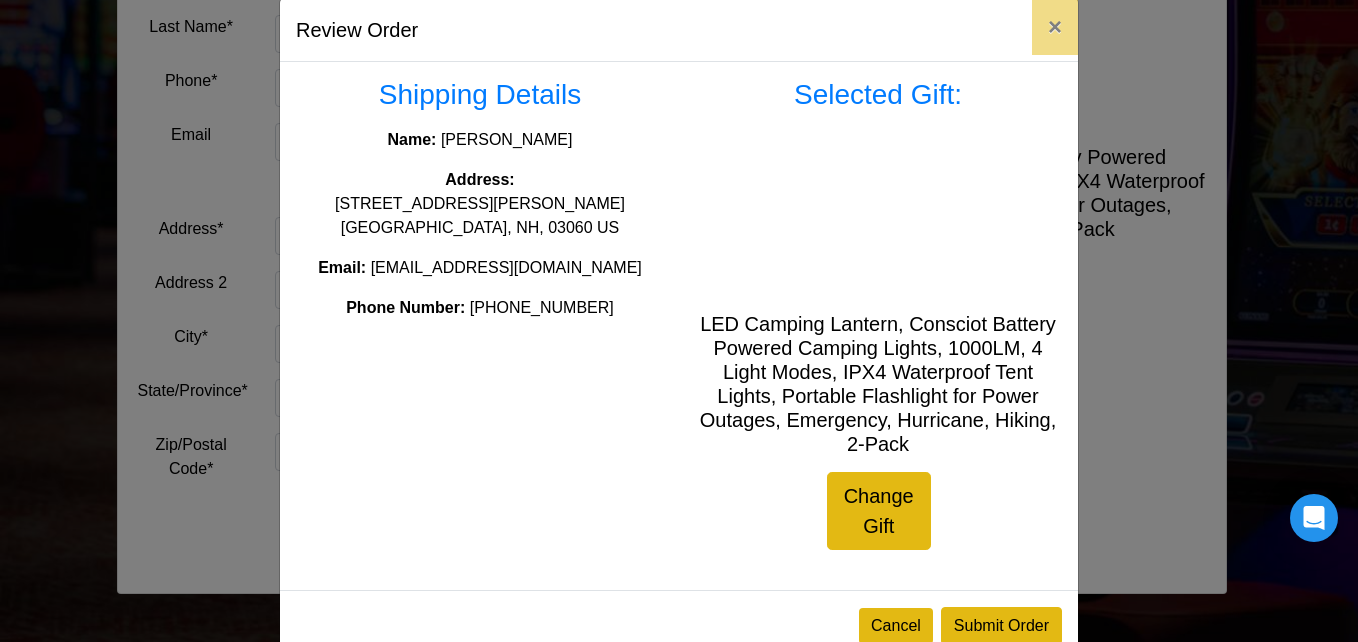 scroll, scrollTop: 78, scrollLeft: 0, axis: vertical 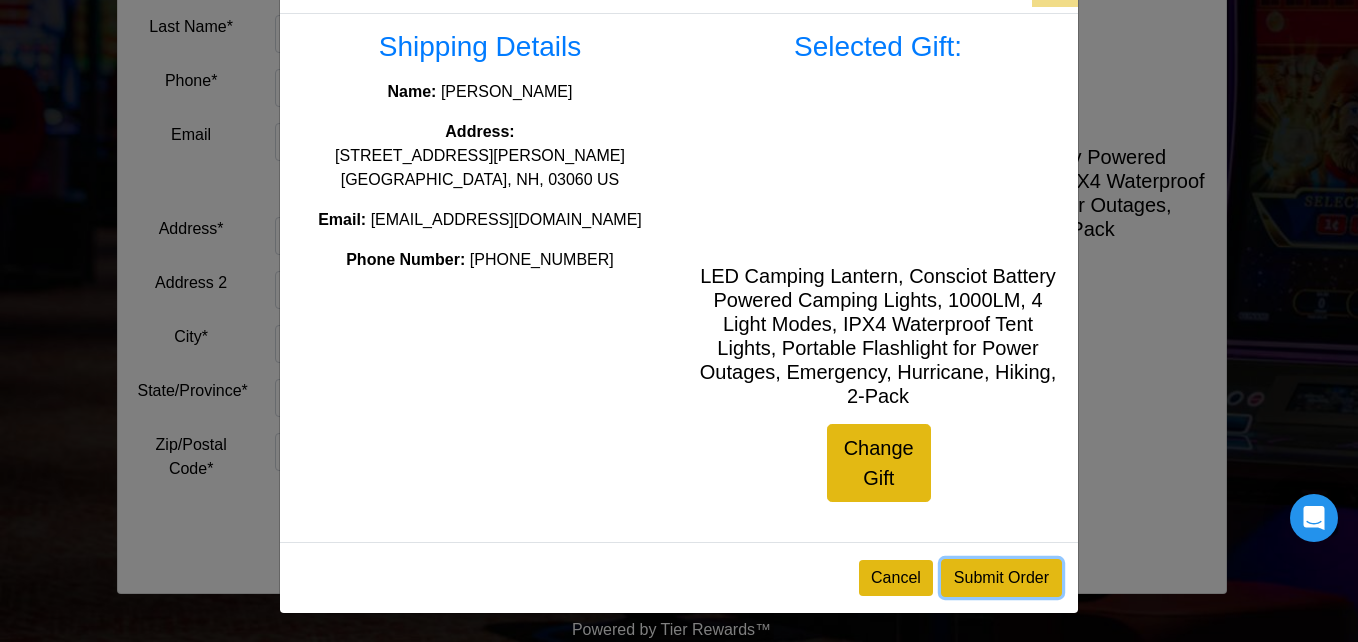 click on "Submit Order" at bounding box center [1001, 578] 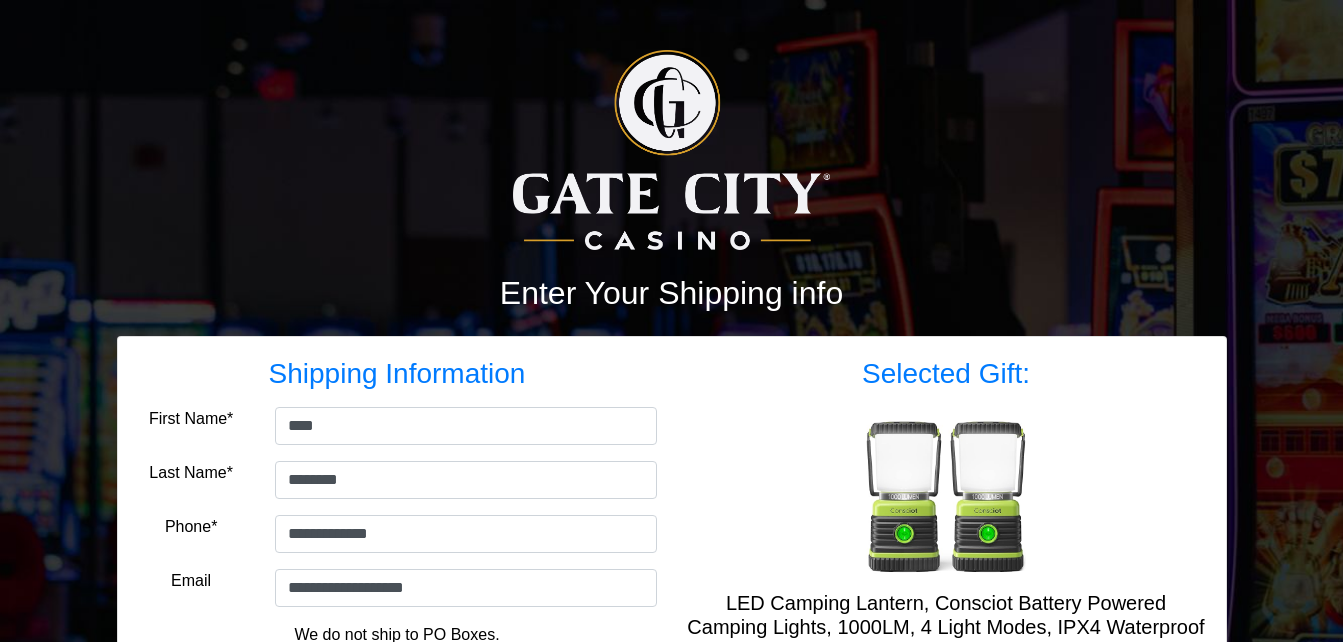 select on "**" 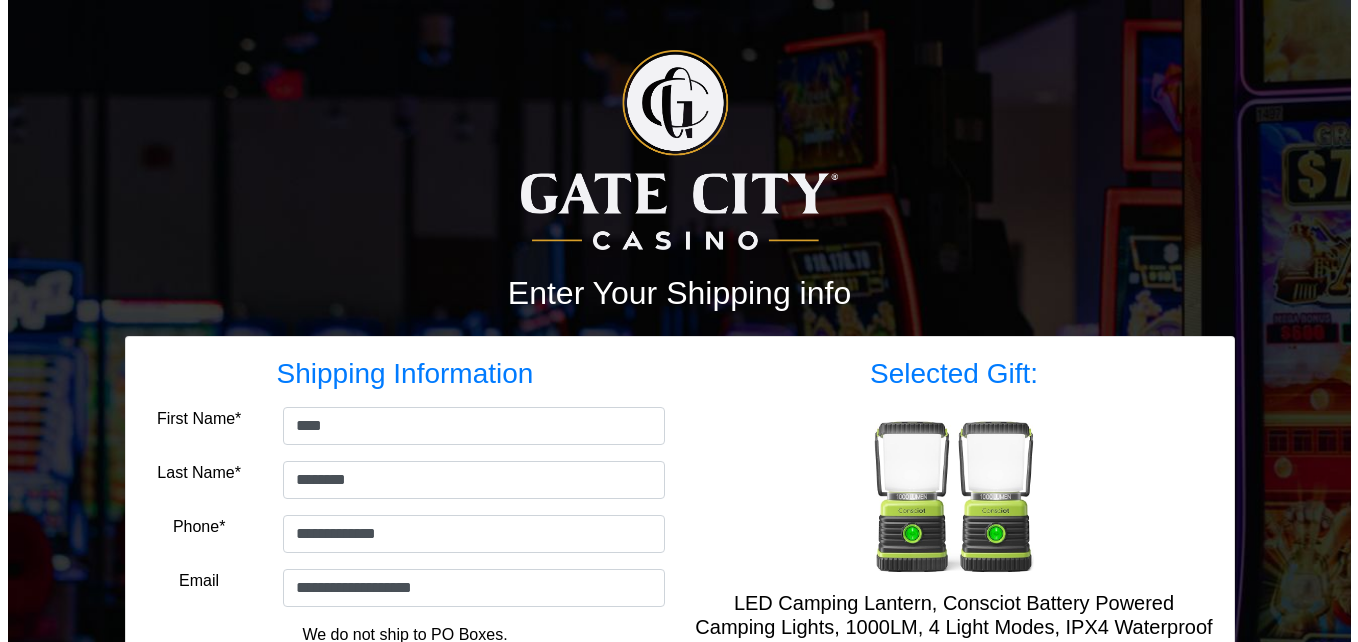 scroll, scrollTop: 446, scrollLeft: 0, axis: vertical 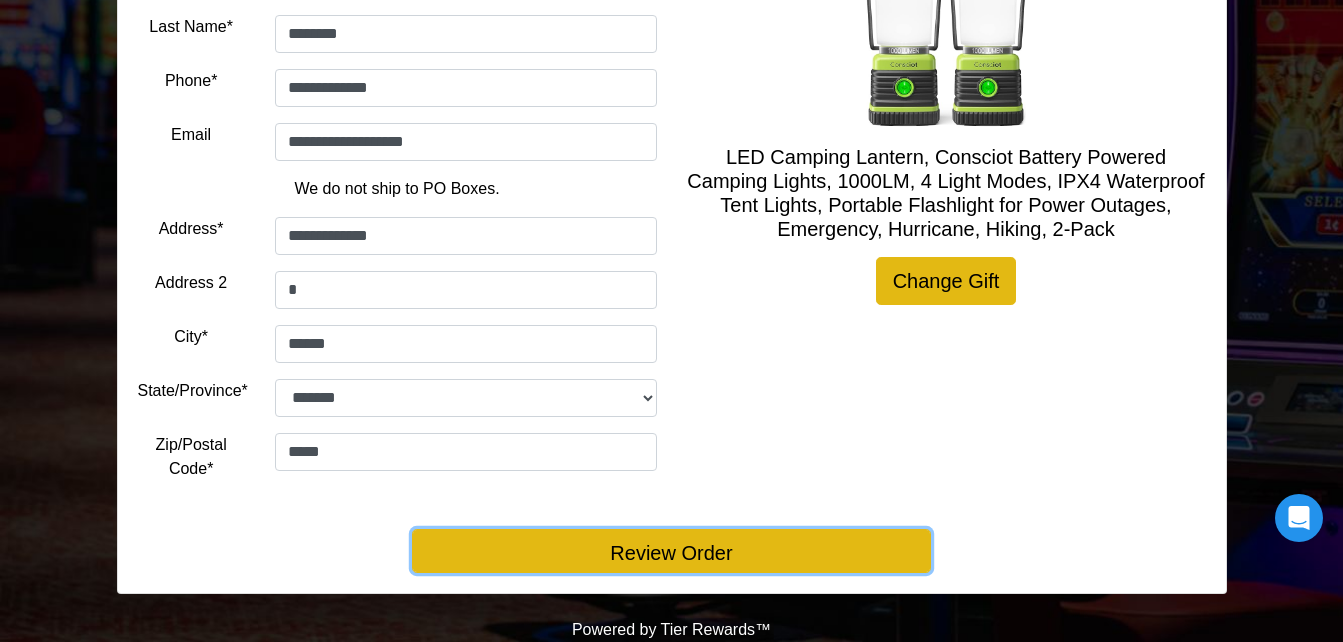 click on "Review Order" at bounding box center [671, 551] 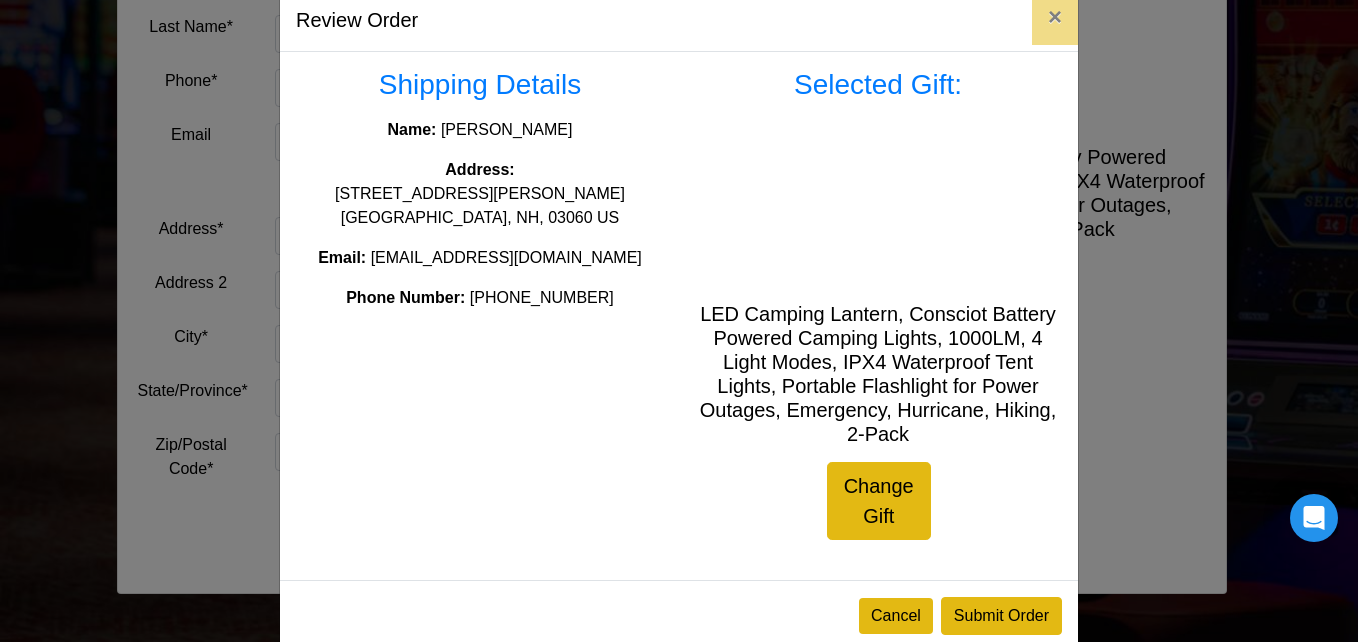 scroll, scrollTop: 78, scrollLeft: 0, axis: vertical 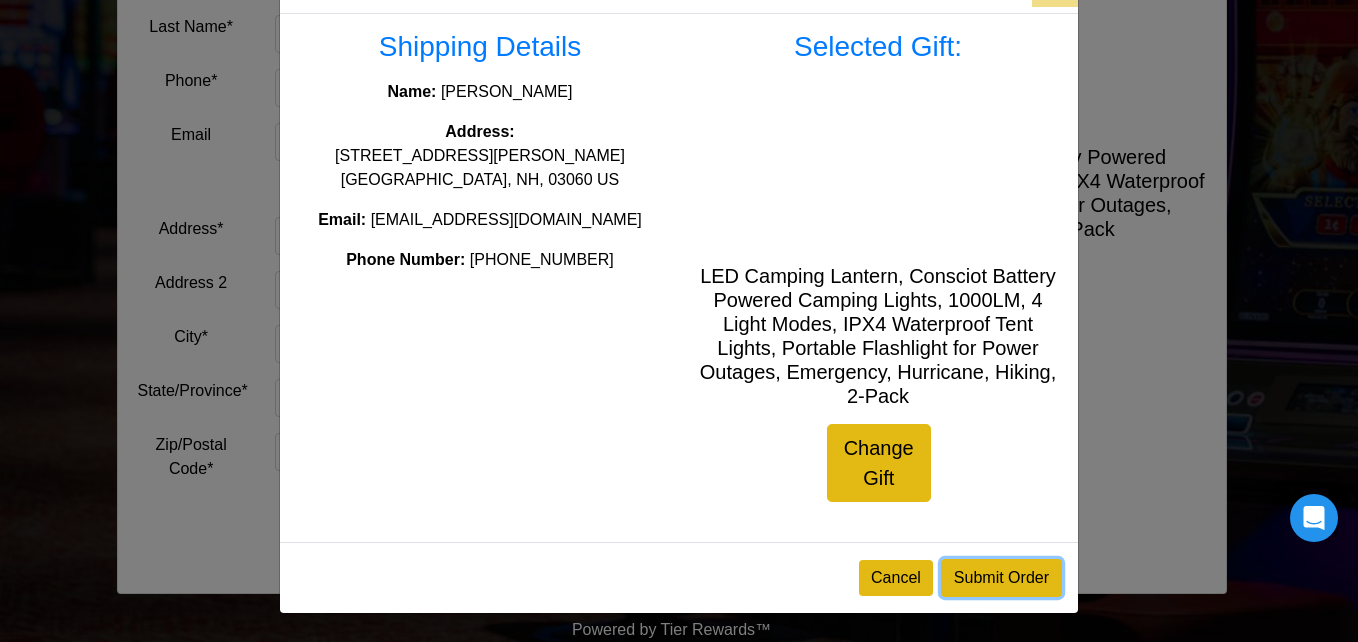 click on "Submit Order" at bounding box center (1001, 578) 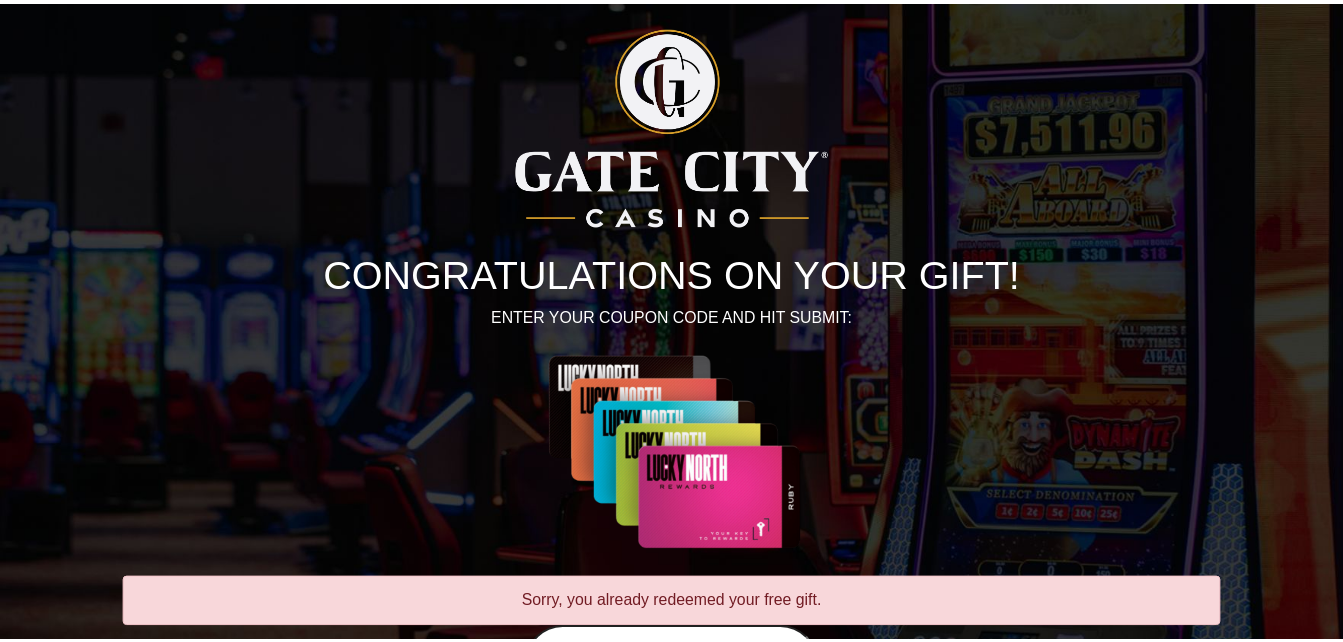 scroll, scrollTop: 0, scrollLeft: 0, axis: both 